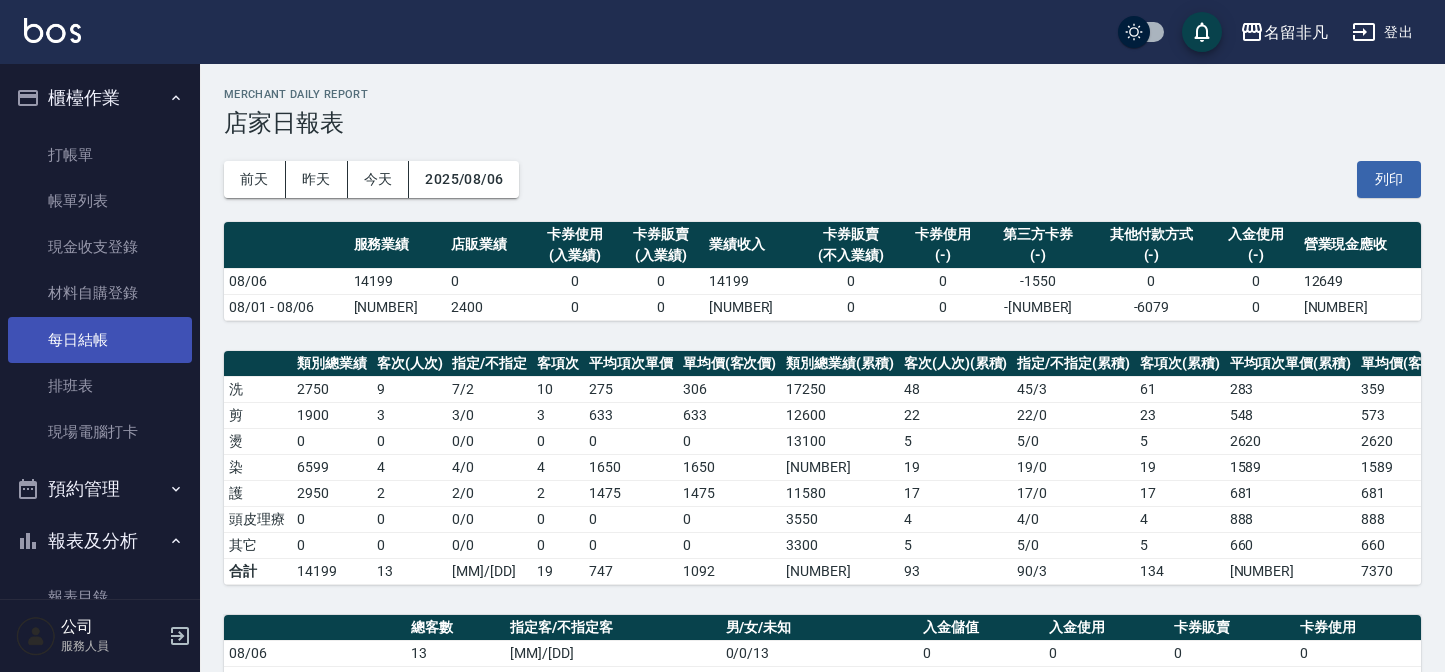 scroll, scrollTop: 395, scrollLeft: 0, axis: vertical 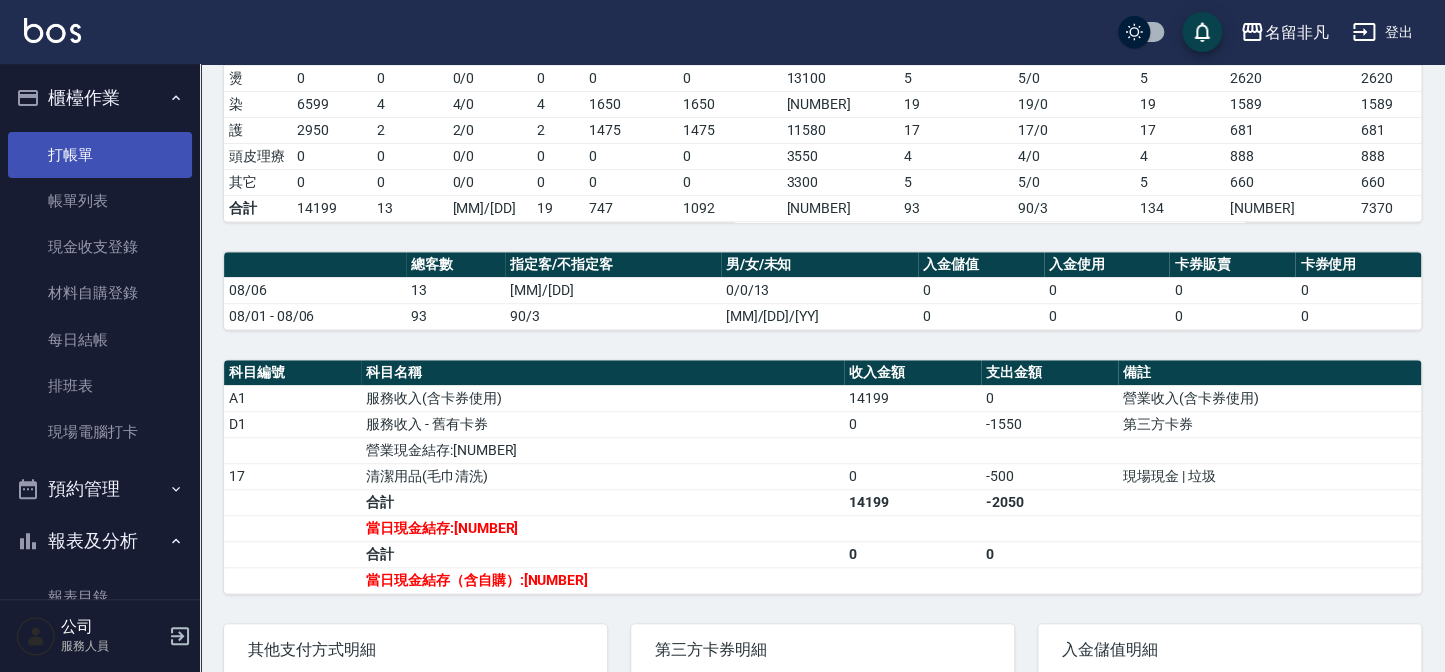 click on "打帳單" at bounding box center (100, 155) 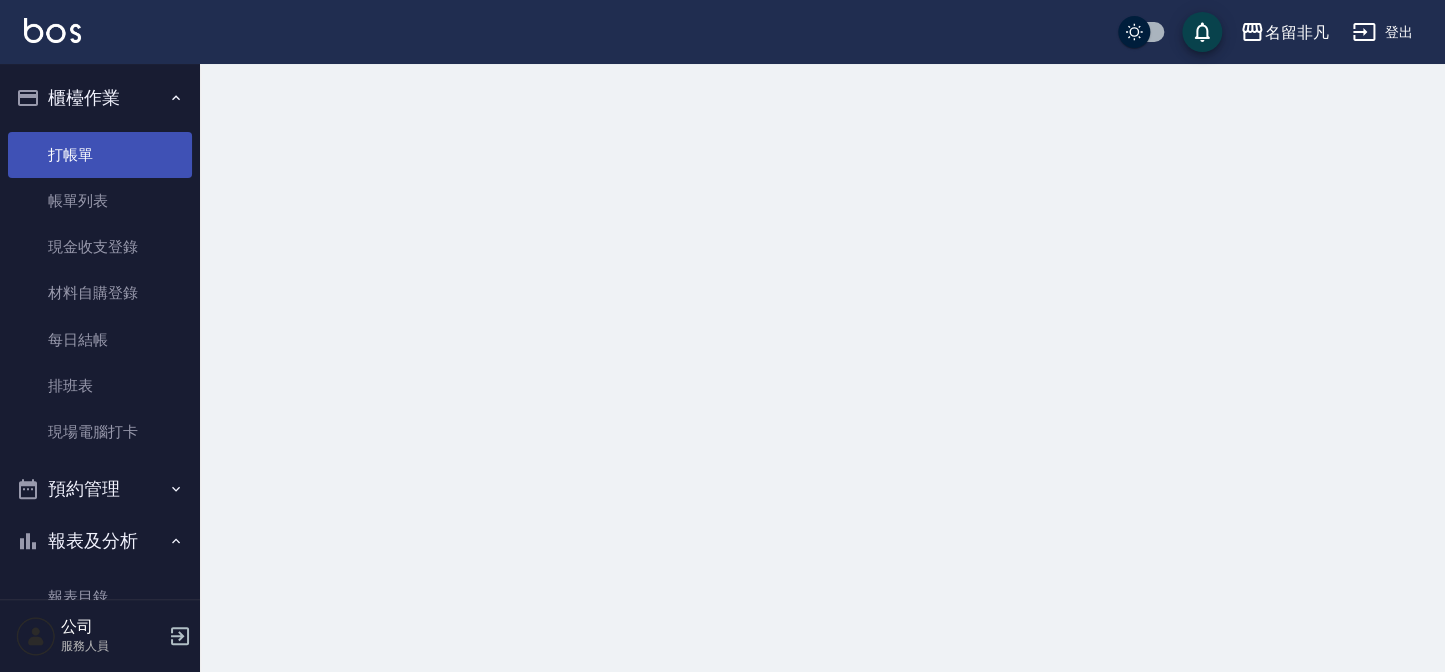 scroll, scrollTop: 0, scrollLeft: 0, axis: both 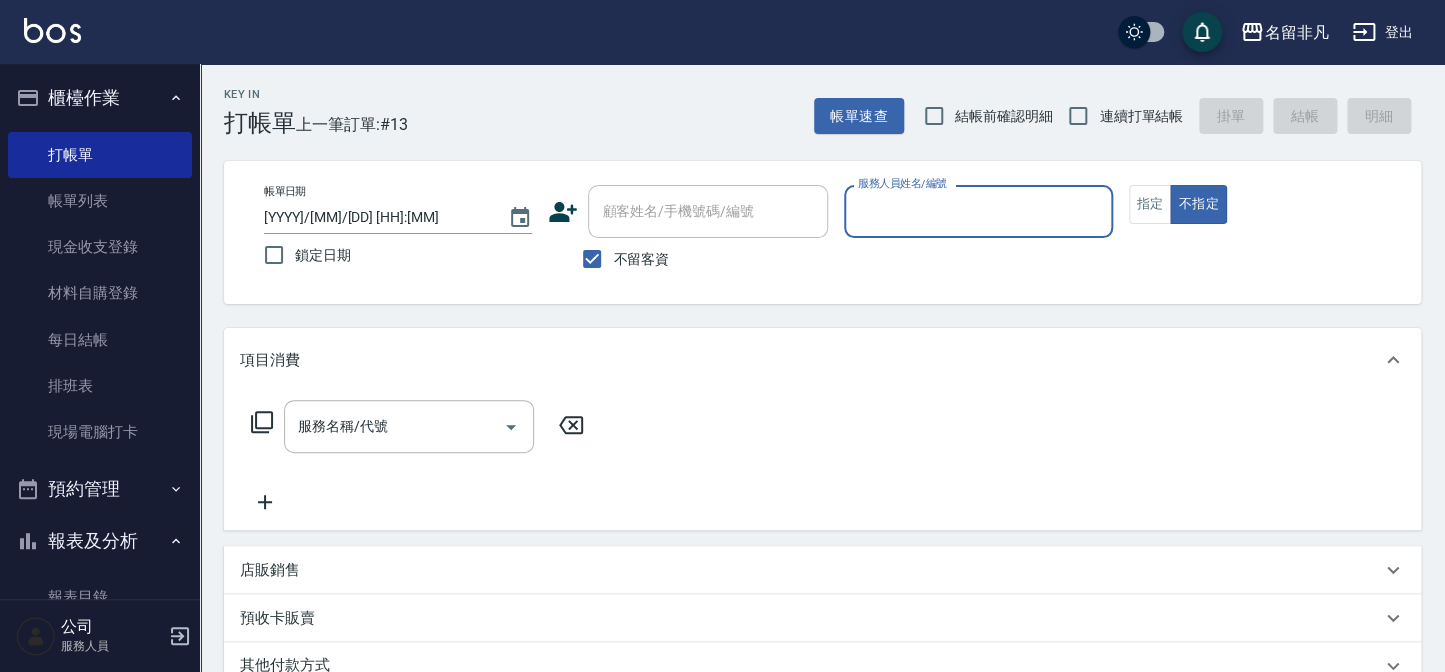 click on "服務人員姓名/編號" at bounding box center (978, 211) 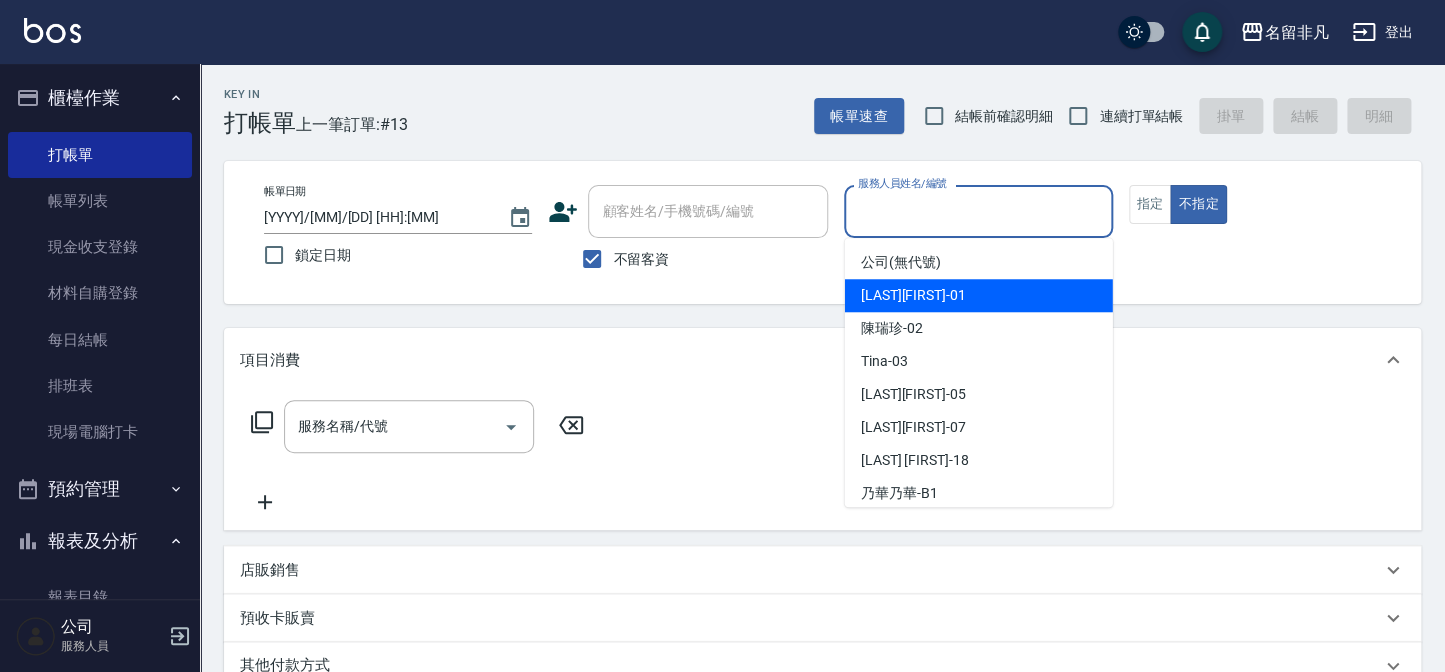 click on "[LAST][FIRST] -[NUMBER]" at bounding box center (979, 295) 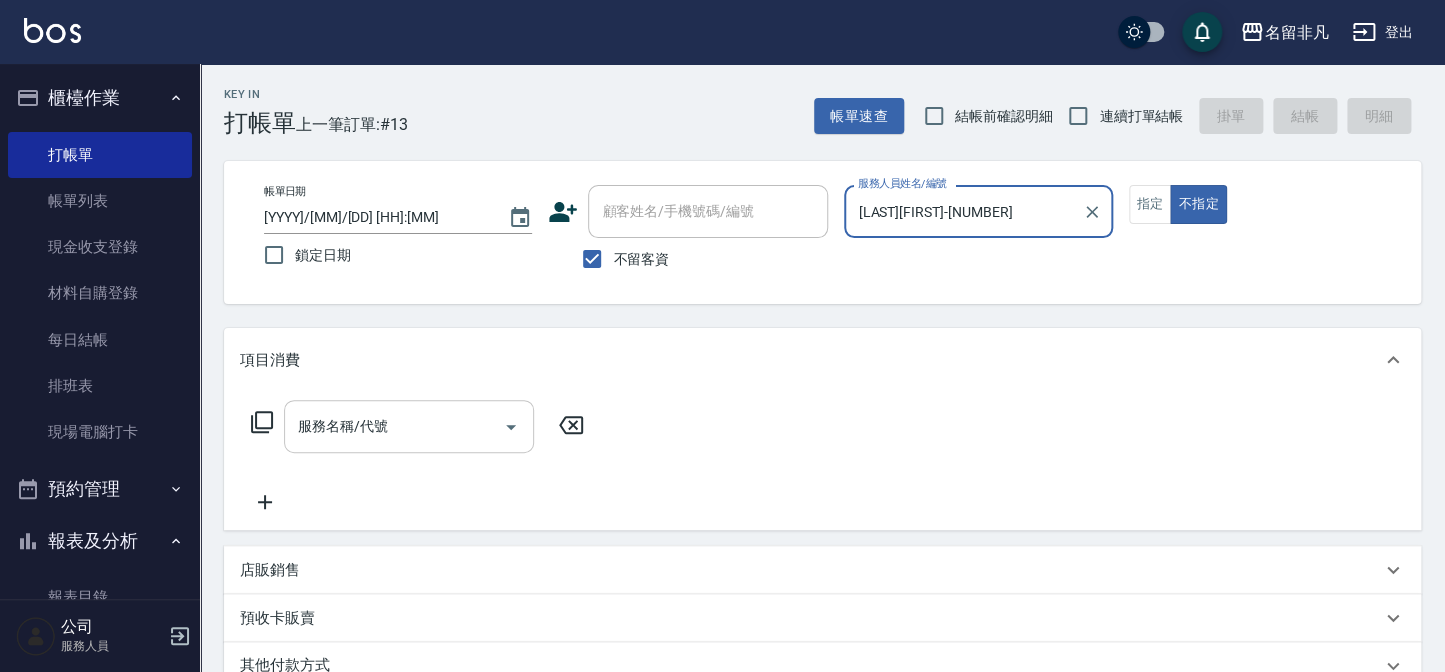 click on "服務名稱/代號" at bounding box center [394, 426] 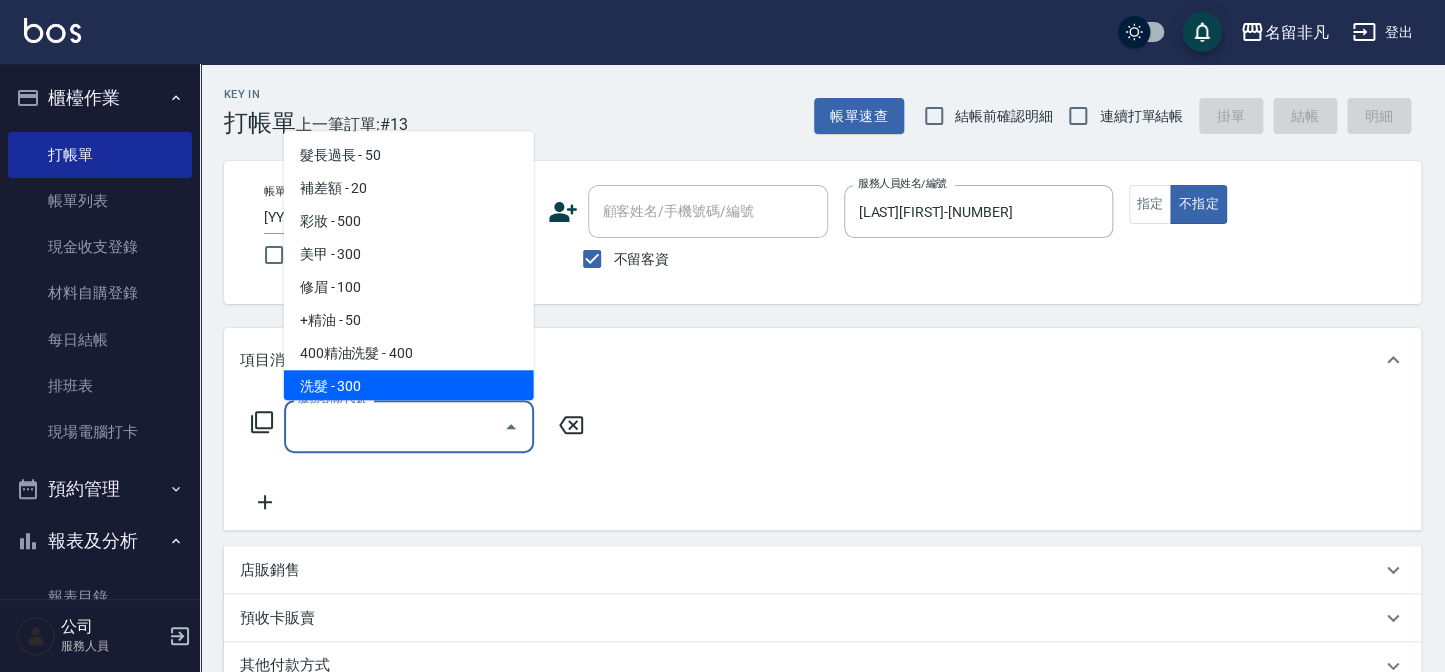 click on "洗髮 - 300" at bounding box center [409, 386] 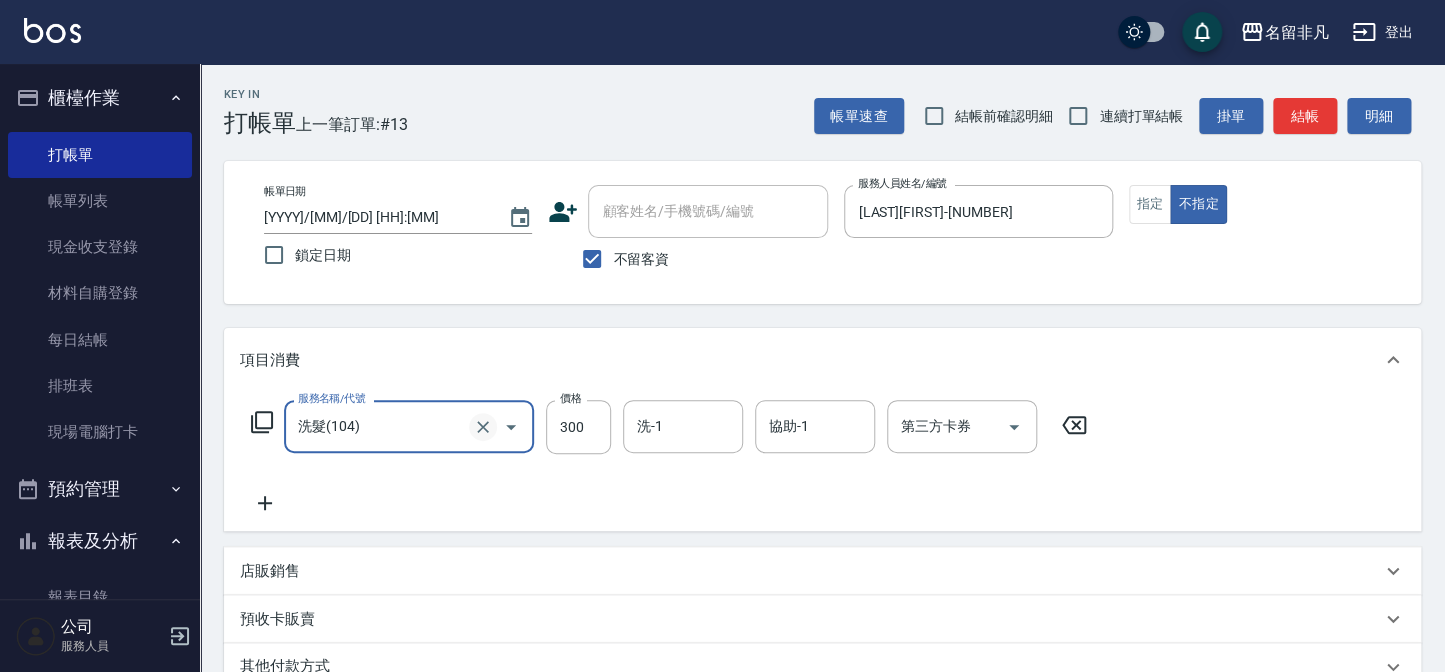 click 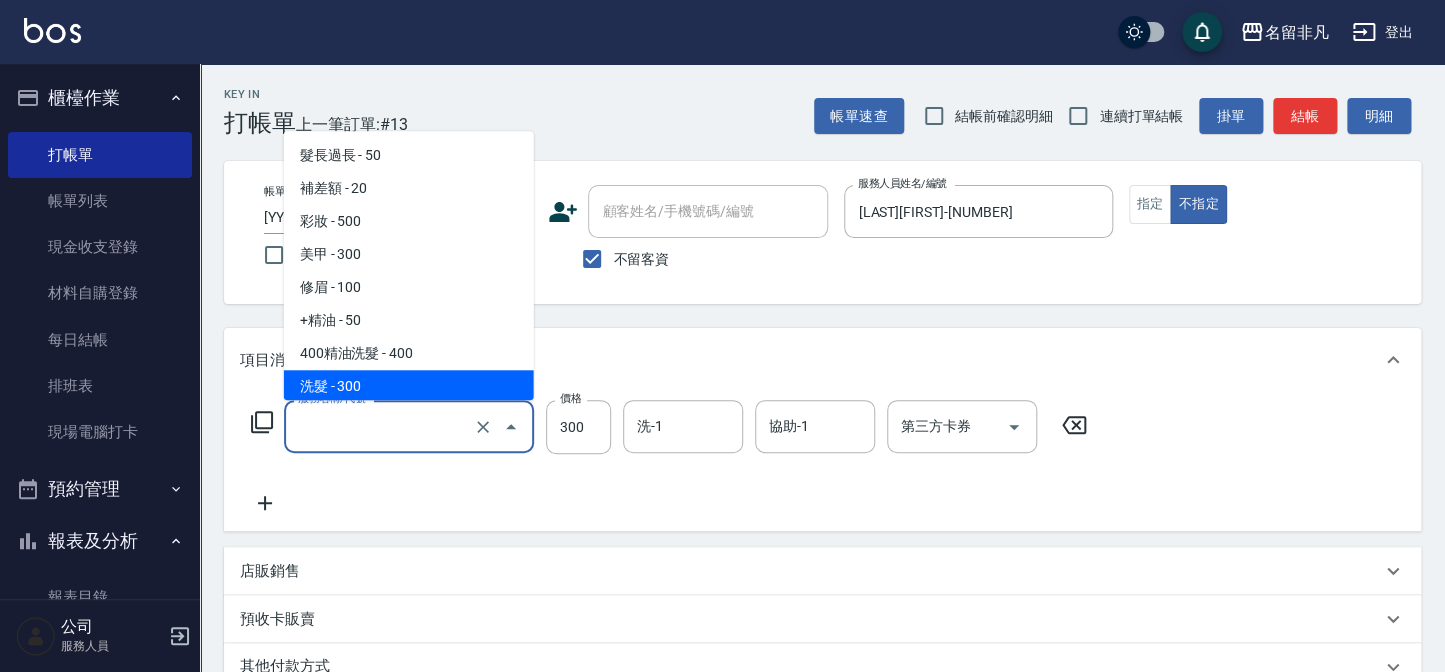 click on "服務名稱/代號" at bounding box center (381, 426) 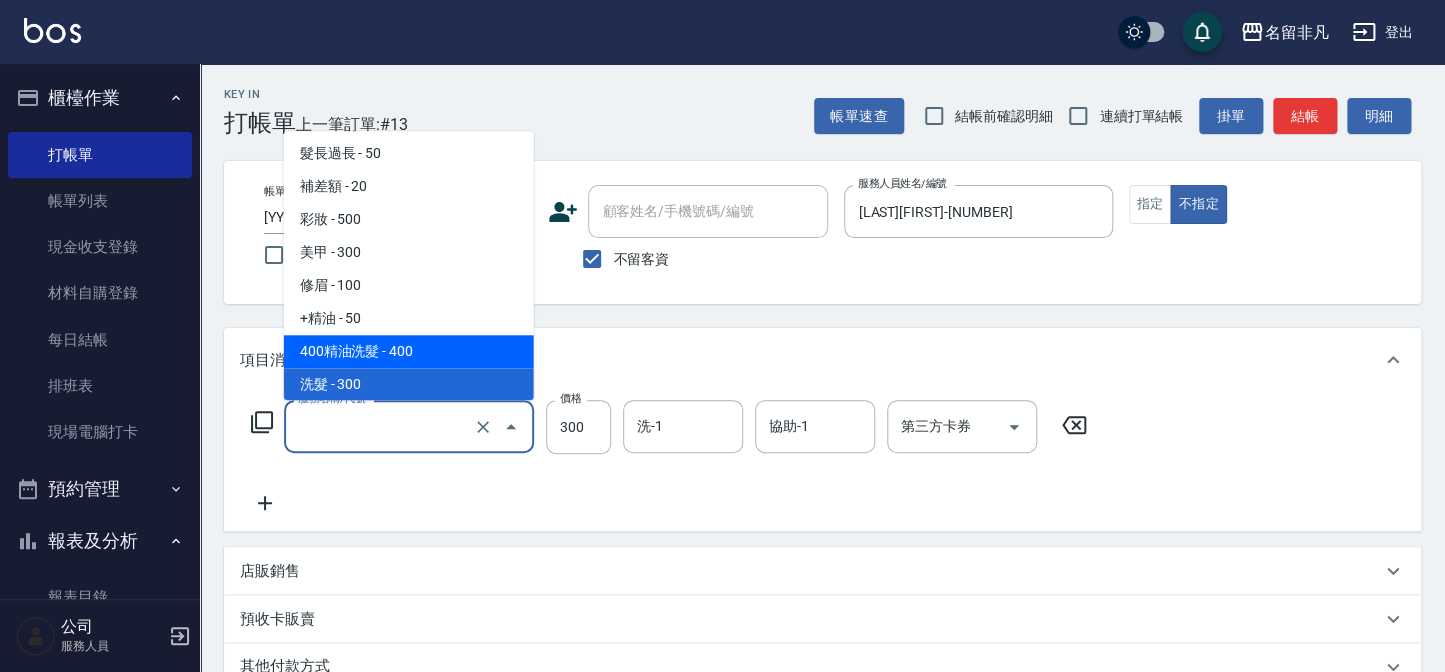 click on "400精油洗髮 - 400" at bounding box center [409, 351] 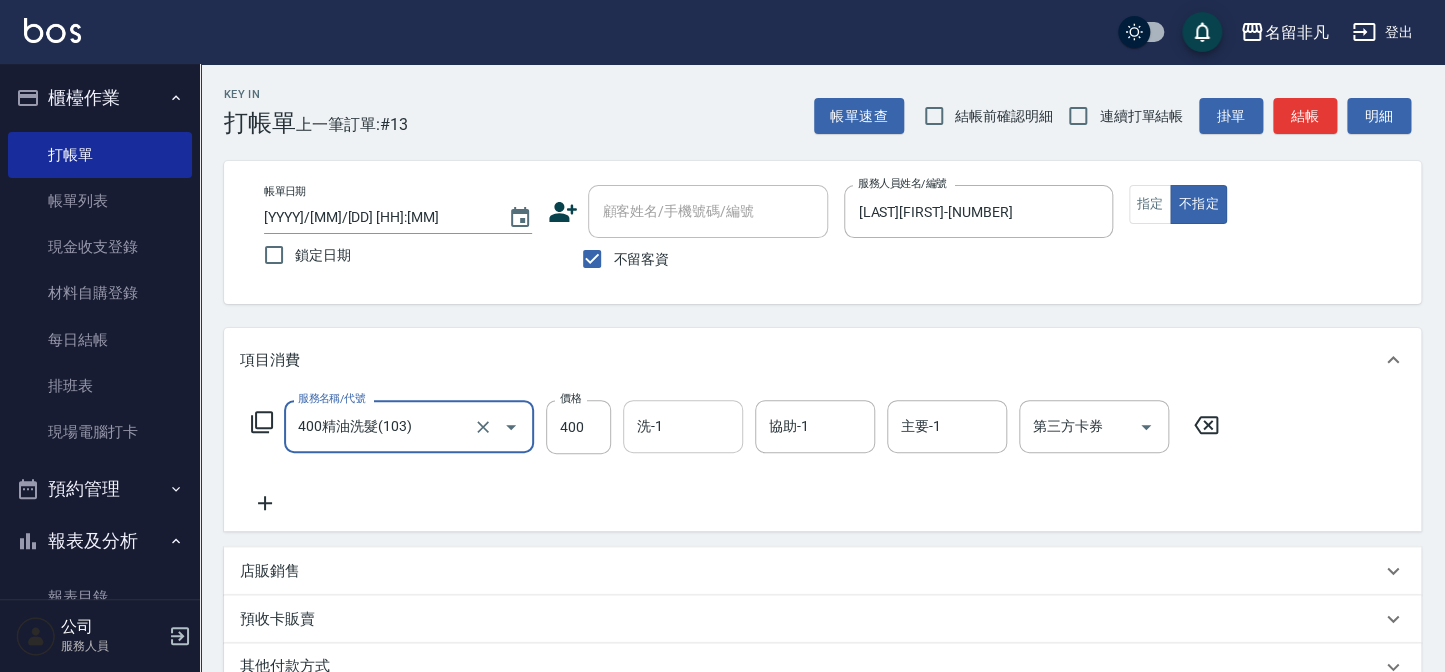 click on "洗-1" at bounding box center (683, 426) 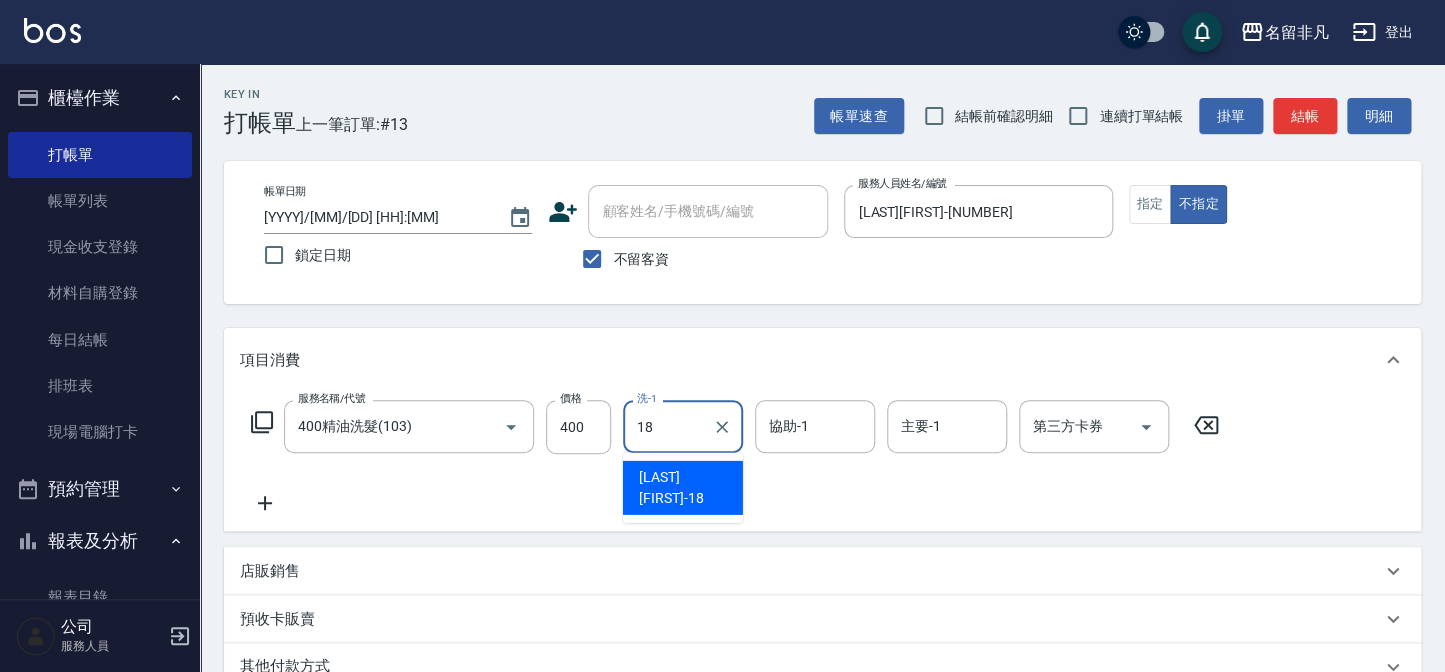 type on "[LAST][FIRST]-[NUMBER]" 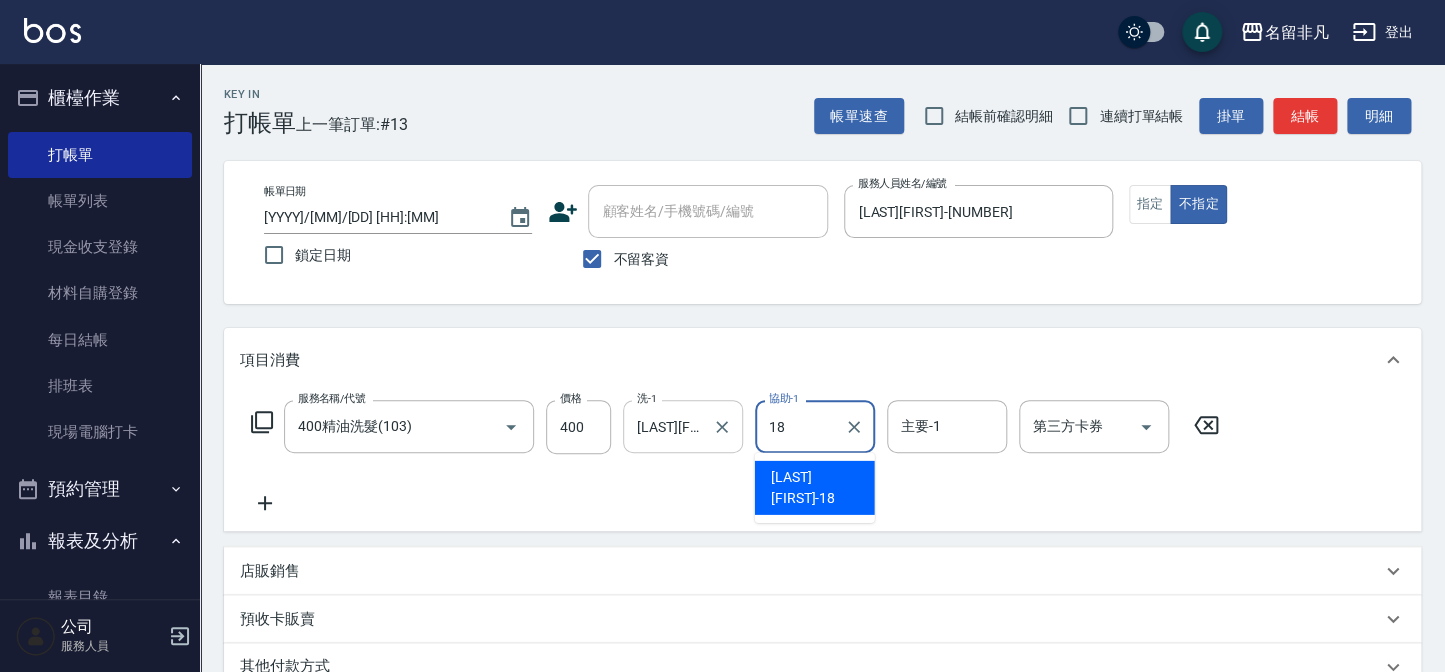 type on "[LAST][FIRST]-[NUMBER]" 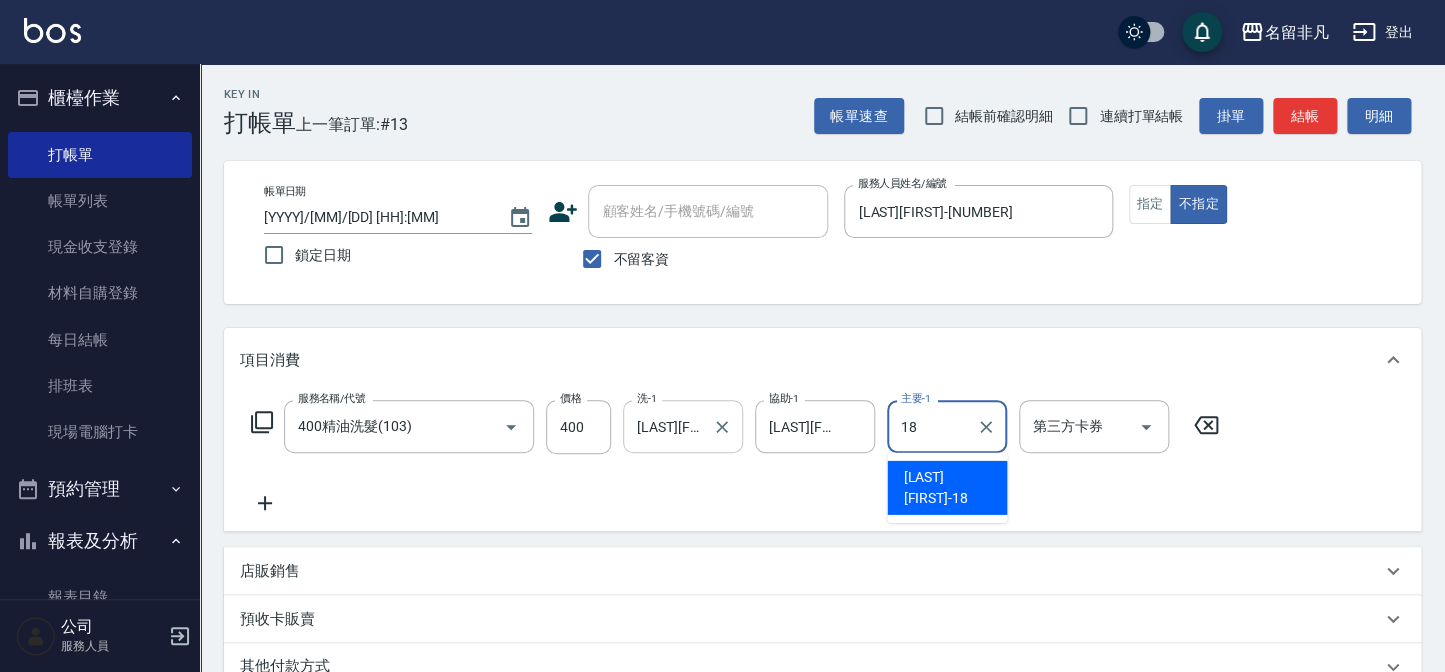 type on "[LAST][FIRST]-[NUMBER]" 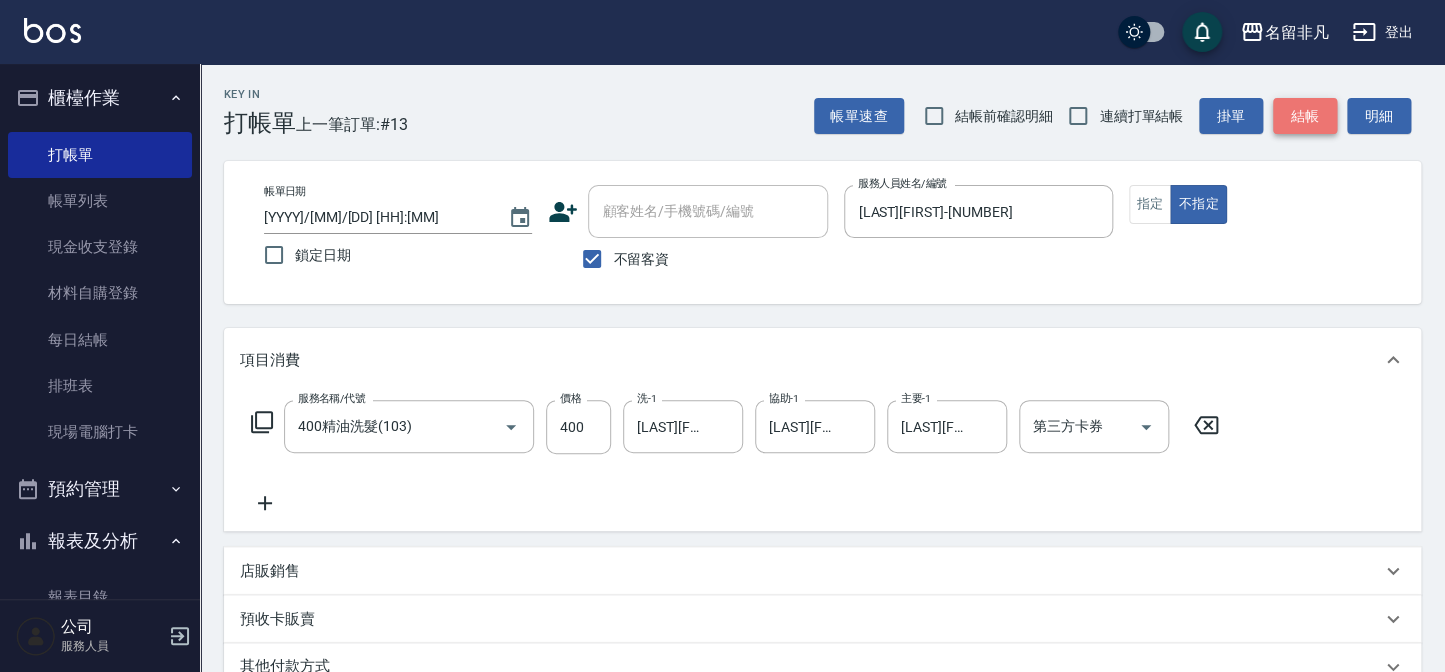 click on "結帳" at bounding box center (1305, 116) 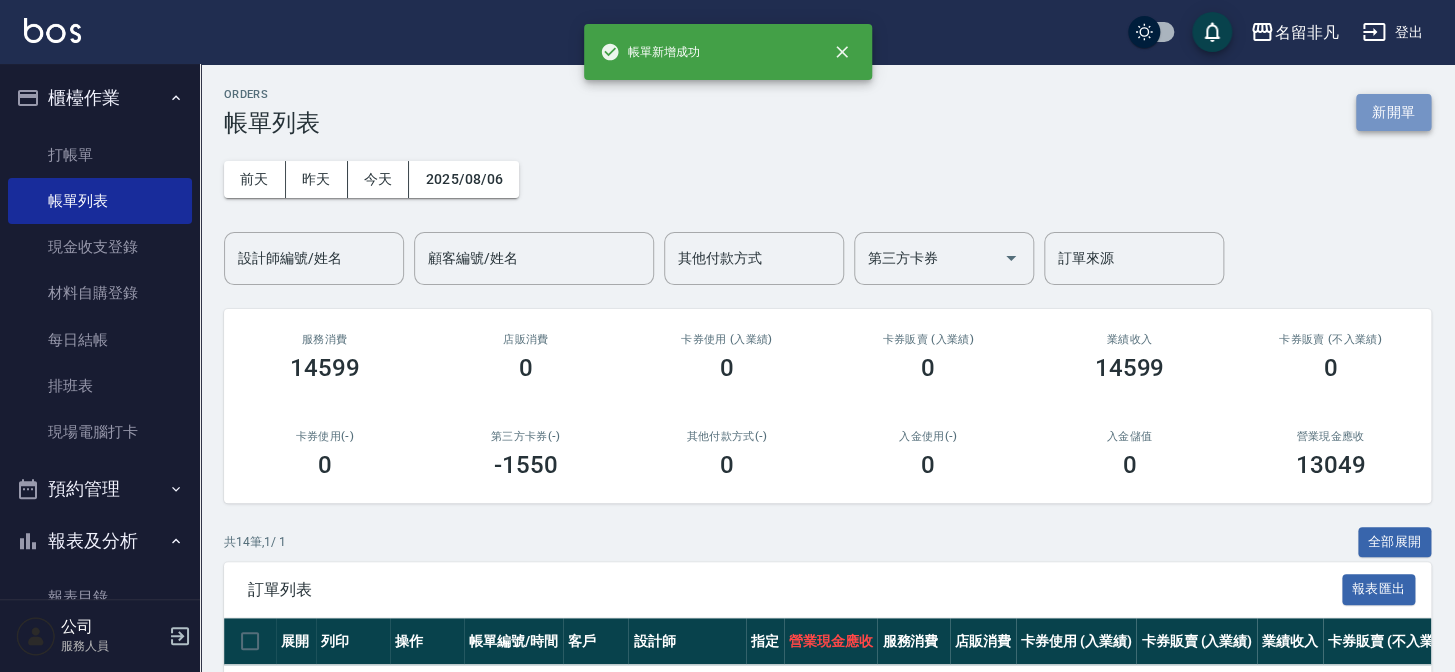 click on "新開單" at bounding box center (1393, 112) 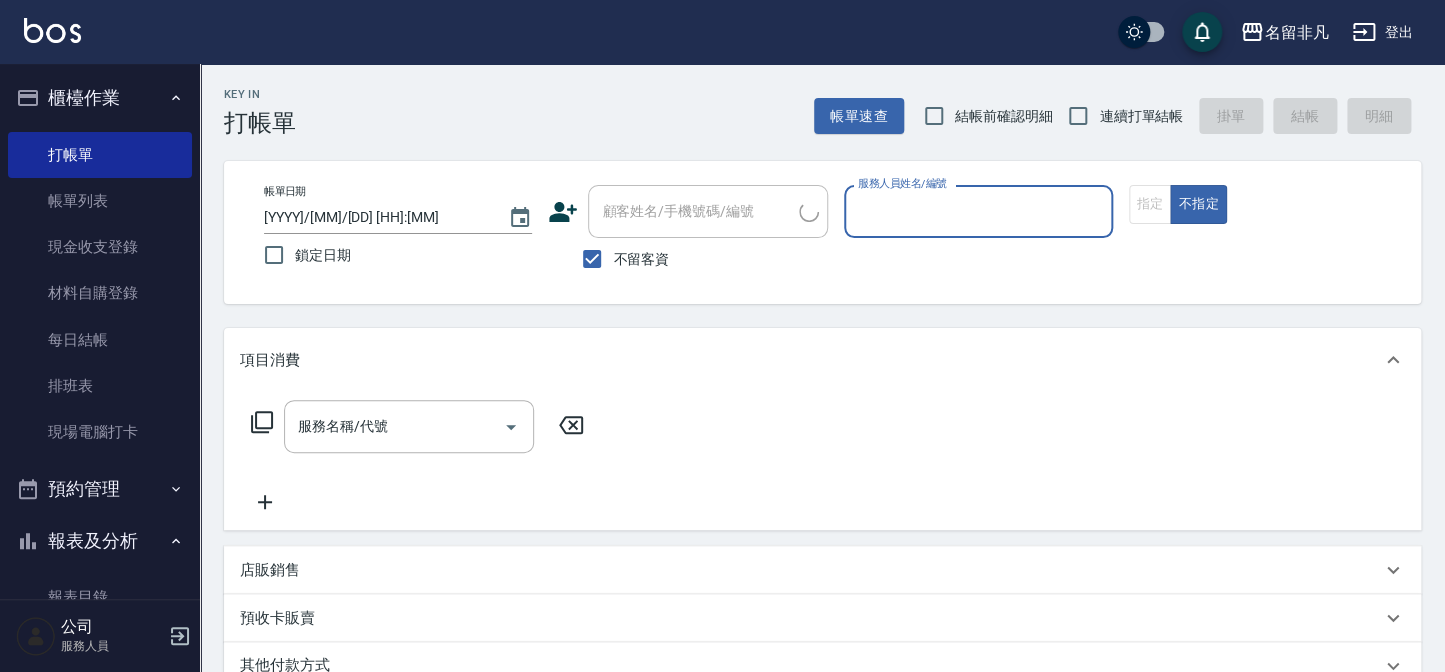 click on "服務人員姓名/編號" at bounding box center (978, 211) 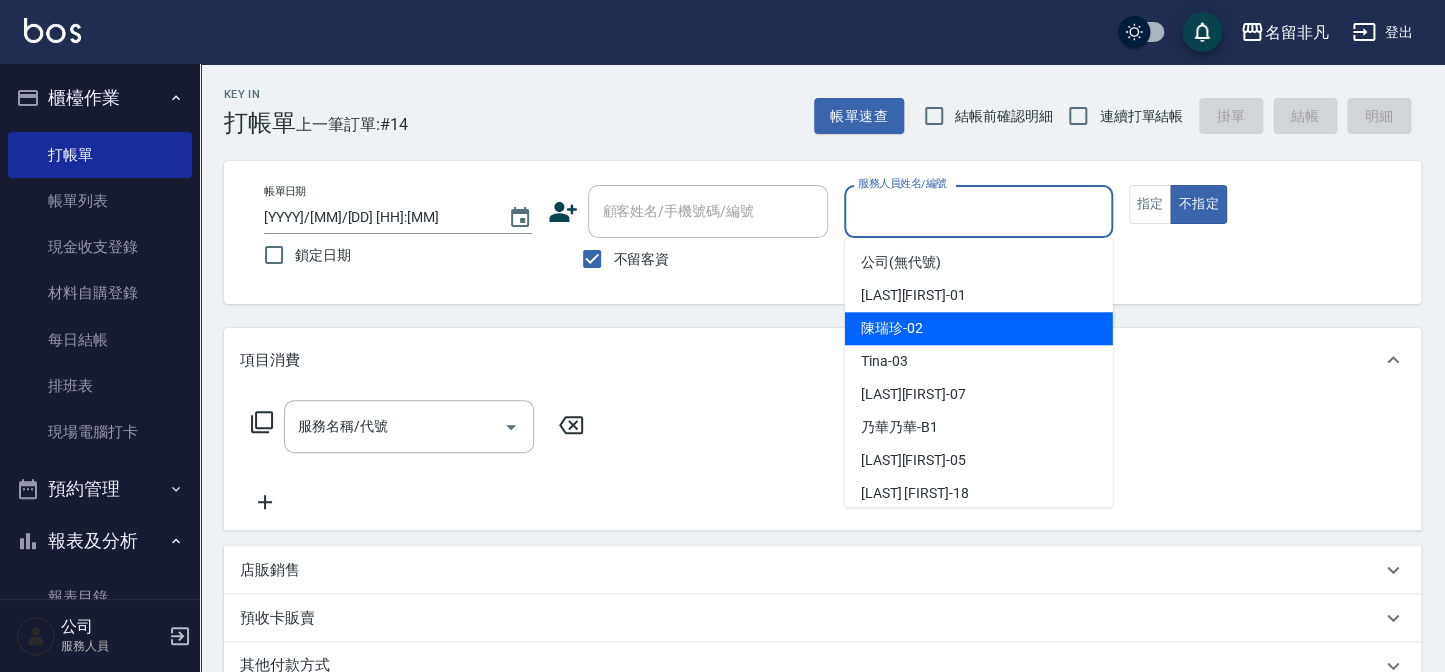 click on "[LAST][LAST] -[NUMBER]" at bounding box center (979, 328) 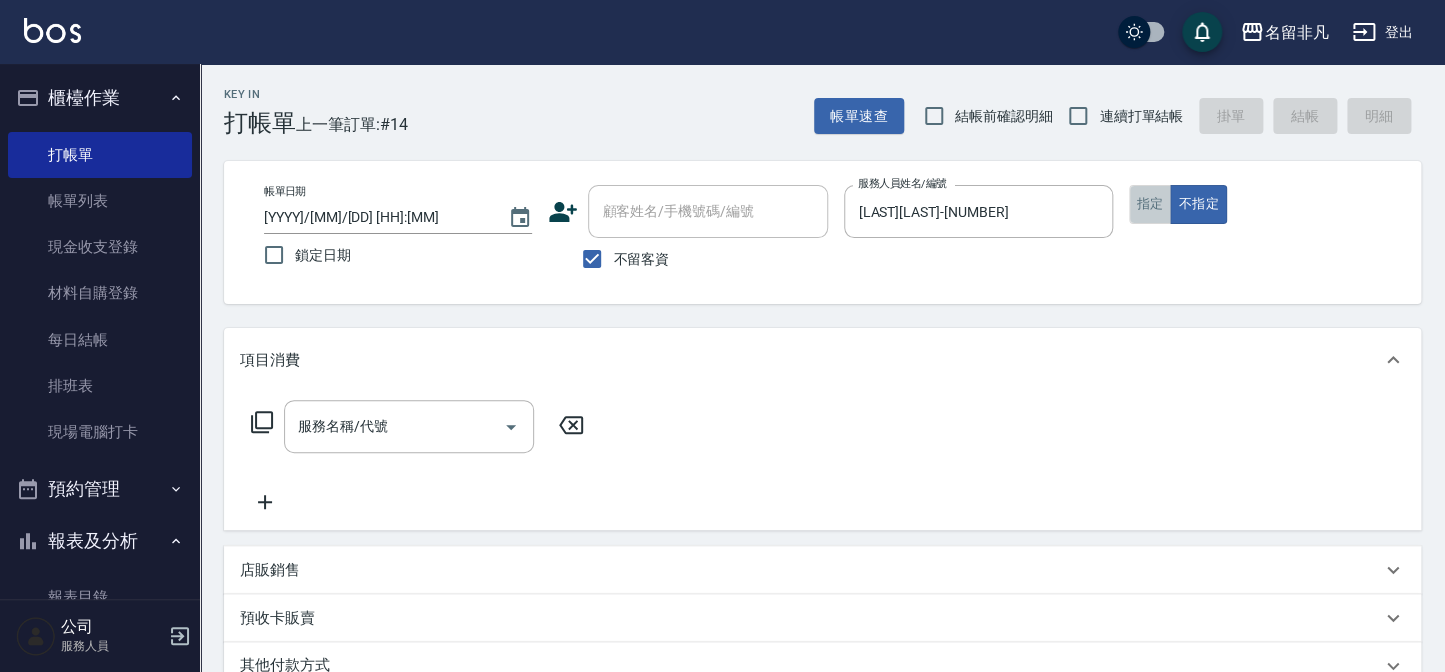 click on "指定" at bounding box center [1150, 204] 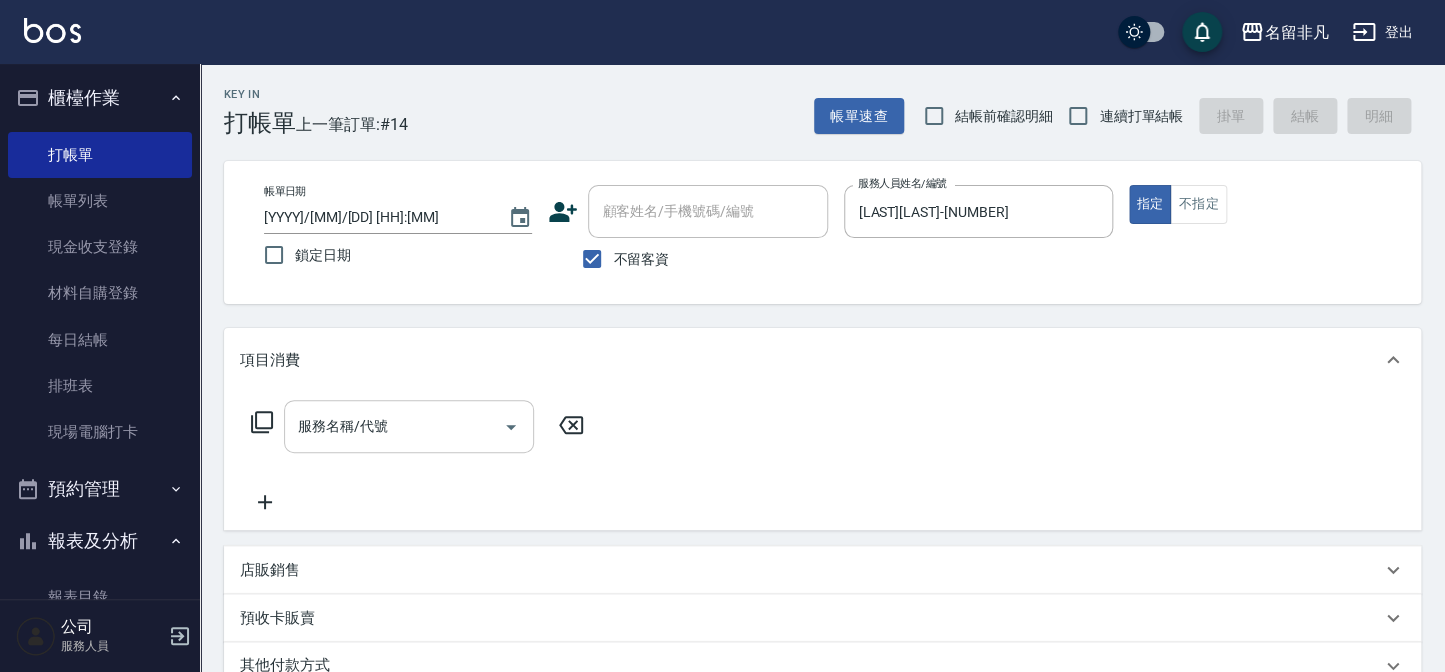 click on "服務名稱/代號" at bounding box center (409, 426) 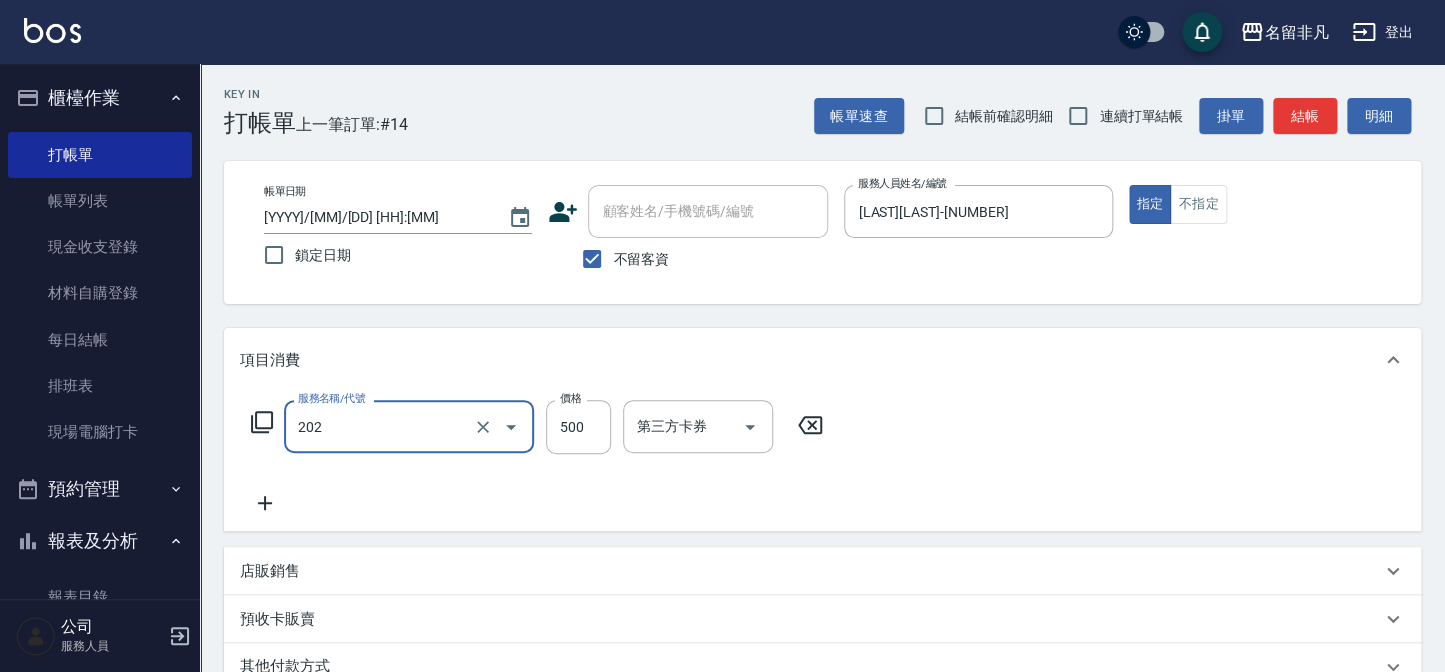 type on "剪髮(202)" 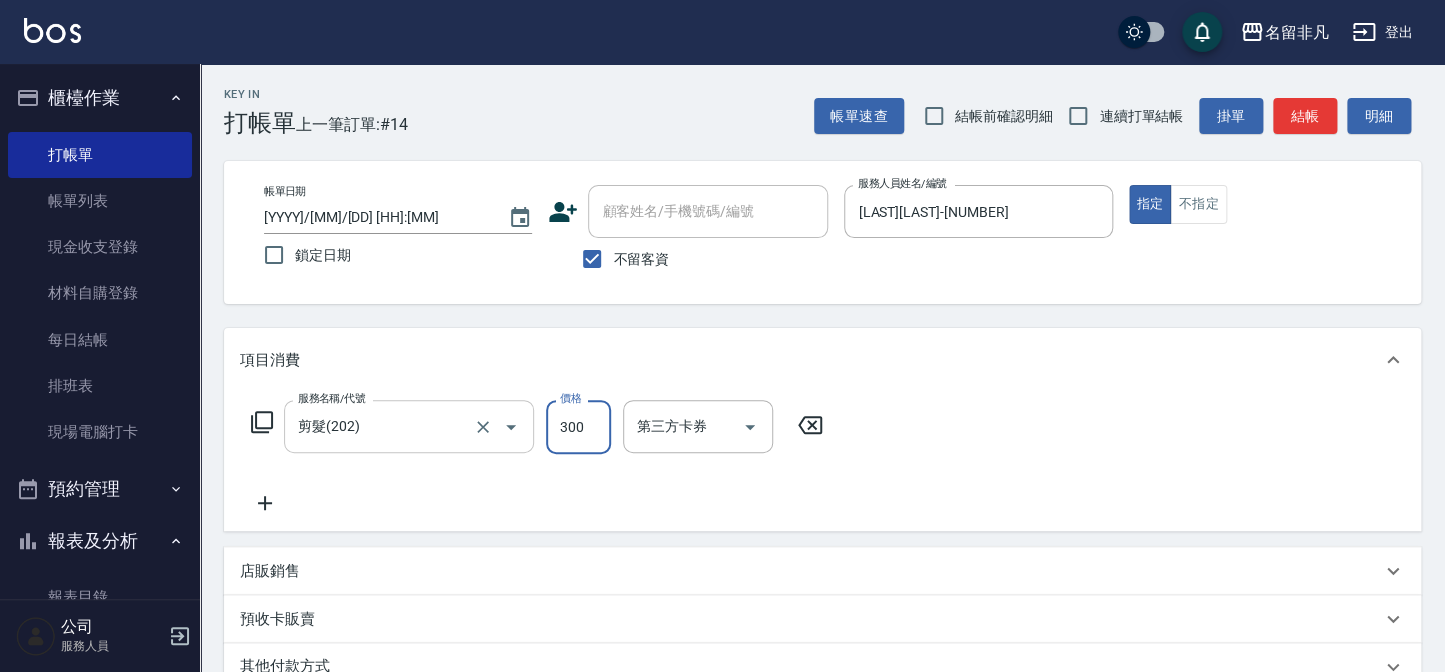 type on "300" 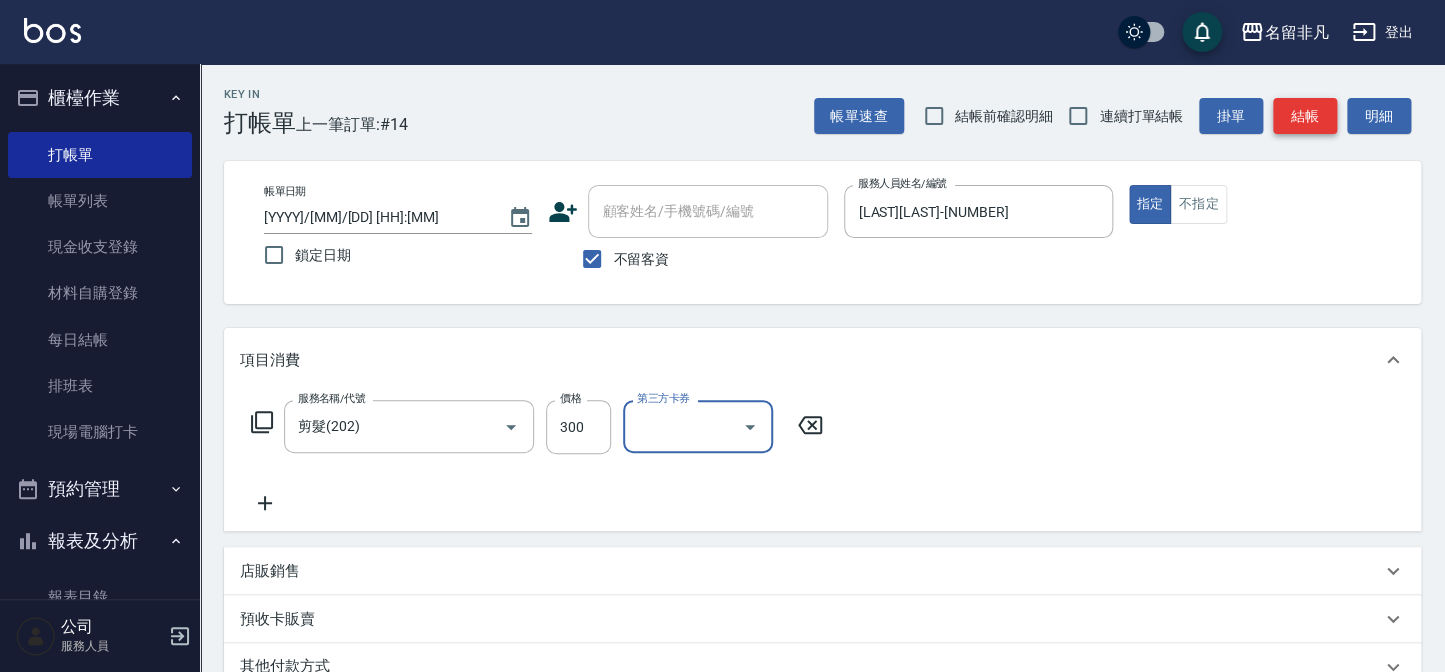 click on "結帳" at bounding box center [1305, 116] 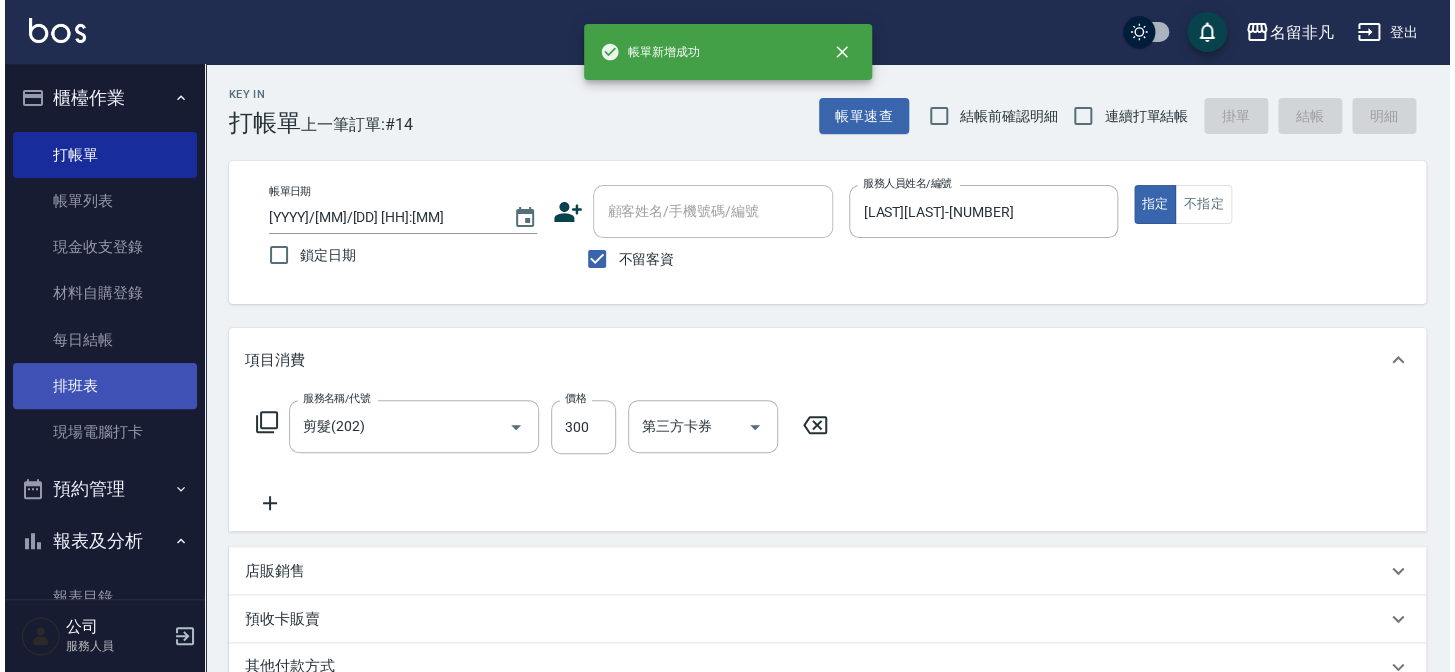scroll, scrollTop: 64, scrollLeft: 0, axis: vertical 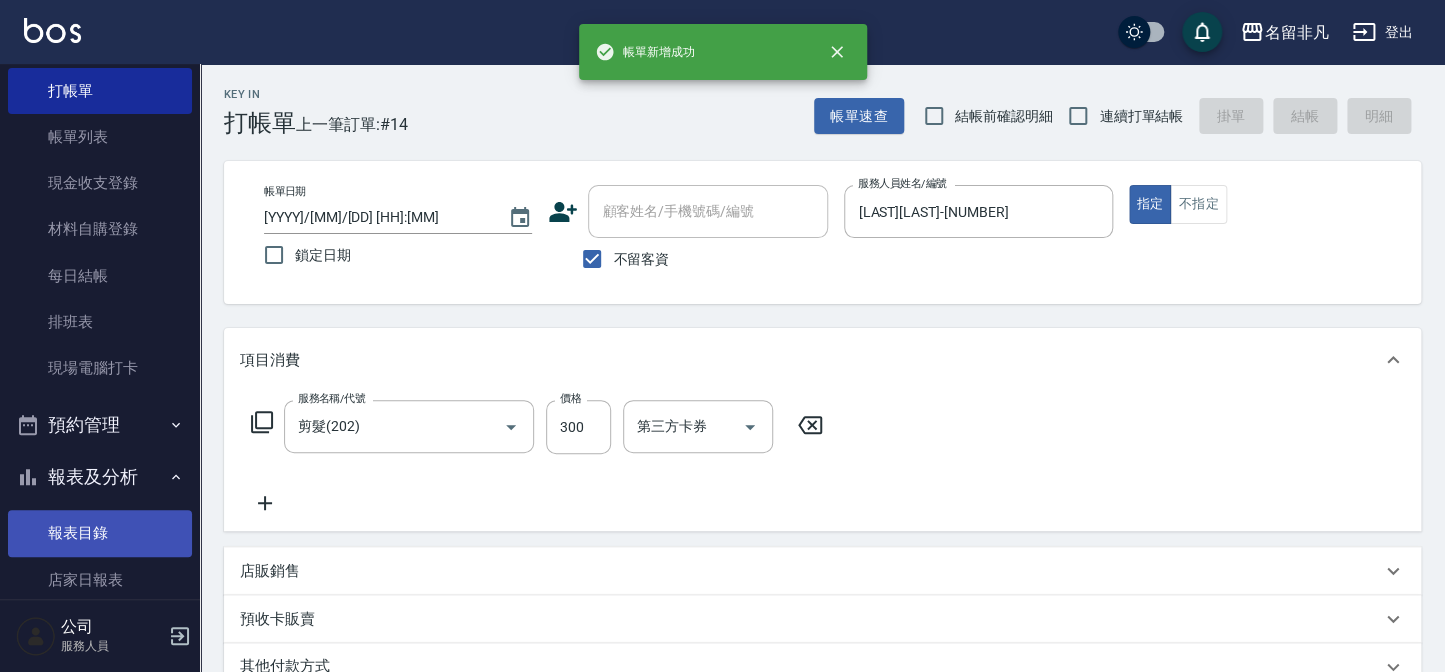 click on "報表目錄" at bounding box center (100, 533) 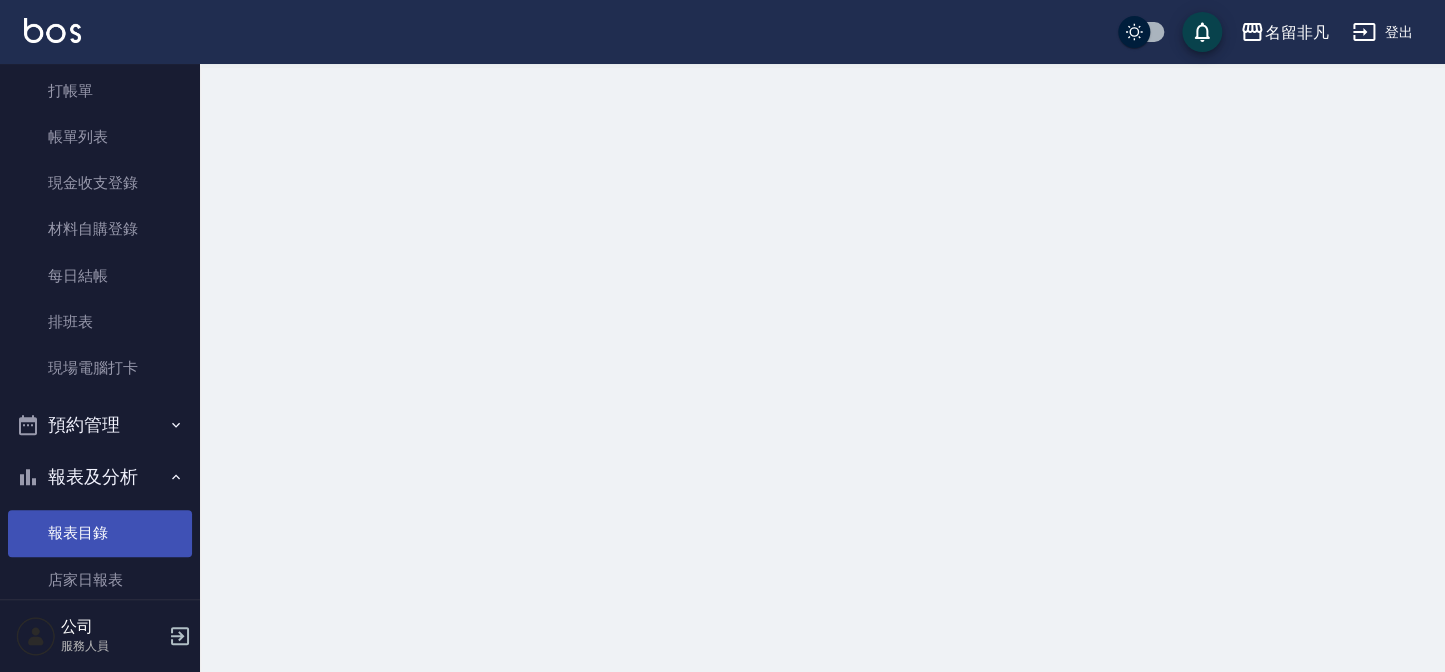 scroll, scrollTop: 181, scrollLeft: 0, axis: vertical 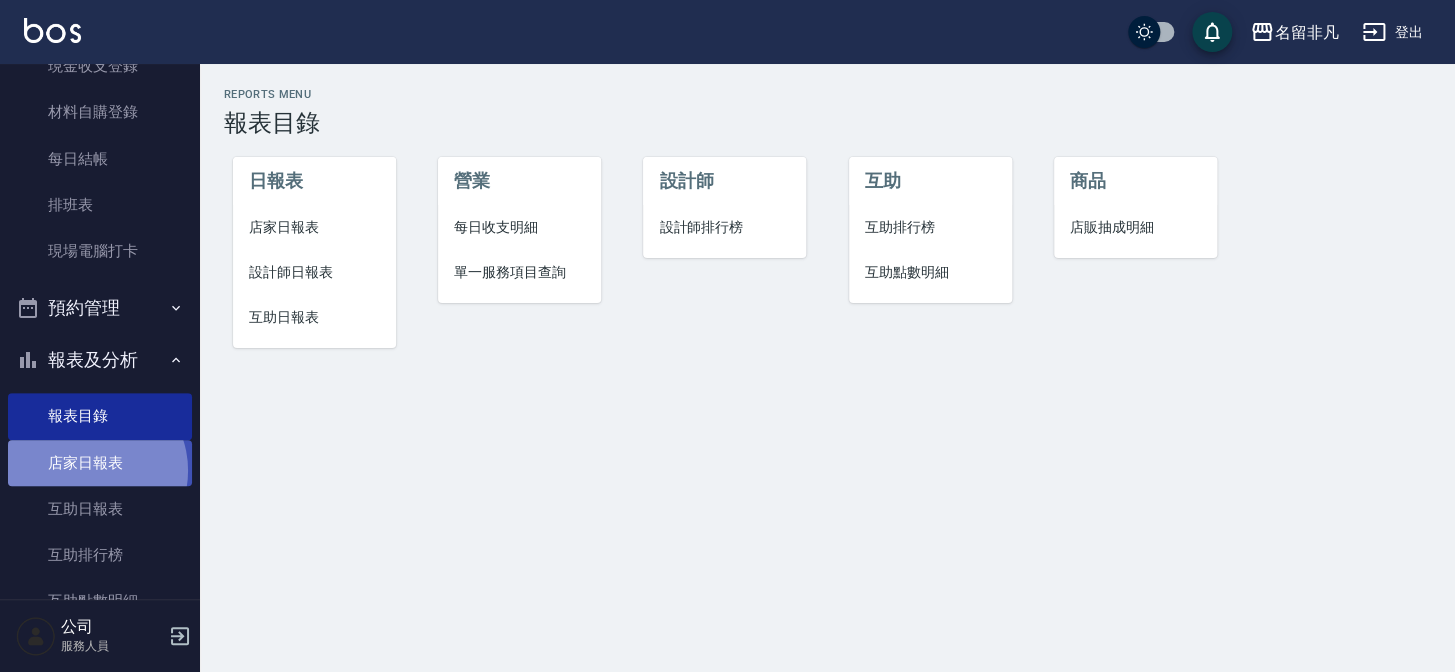 click on "店家日報表" at bounding box center (100, 463) 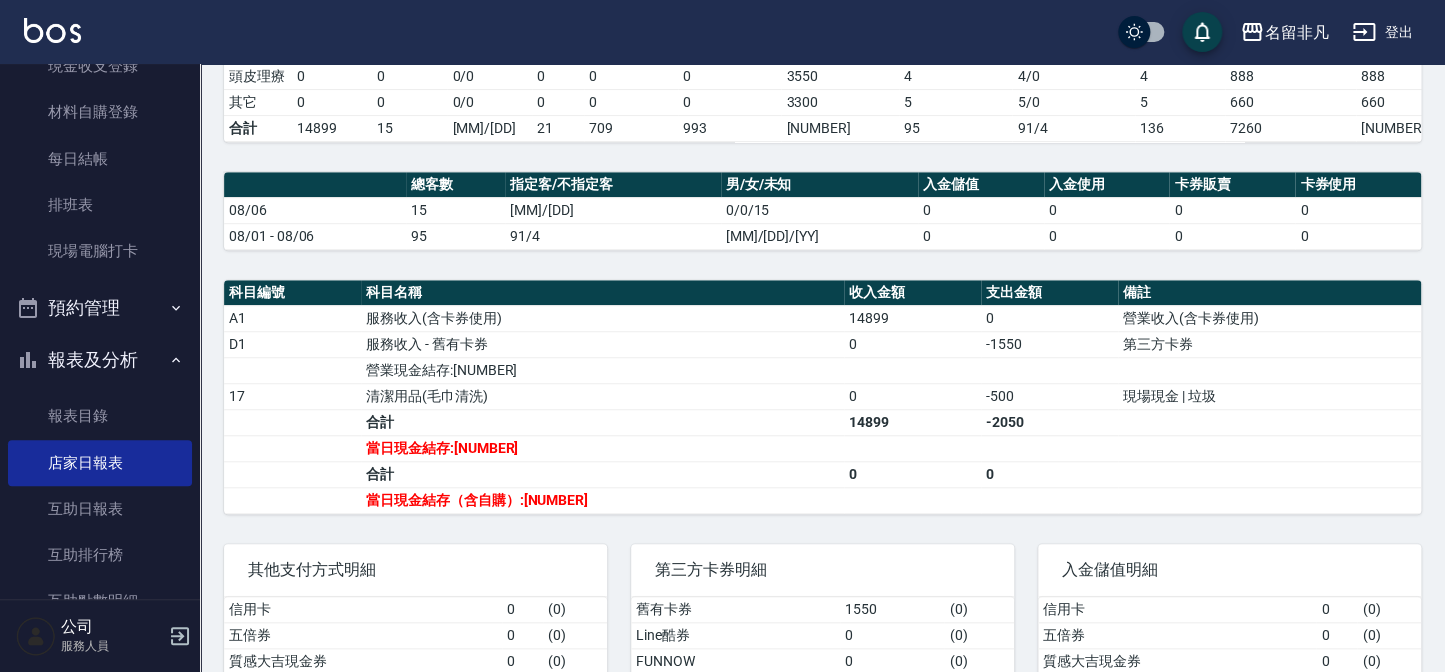scroll, scrollTop: 454, scrollLeft: 0, axis: vertical 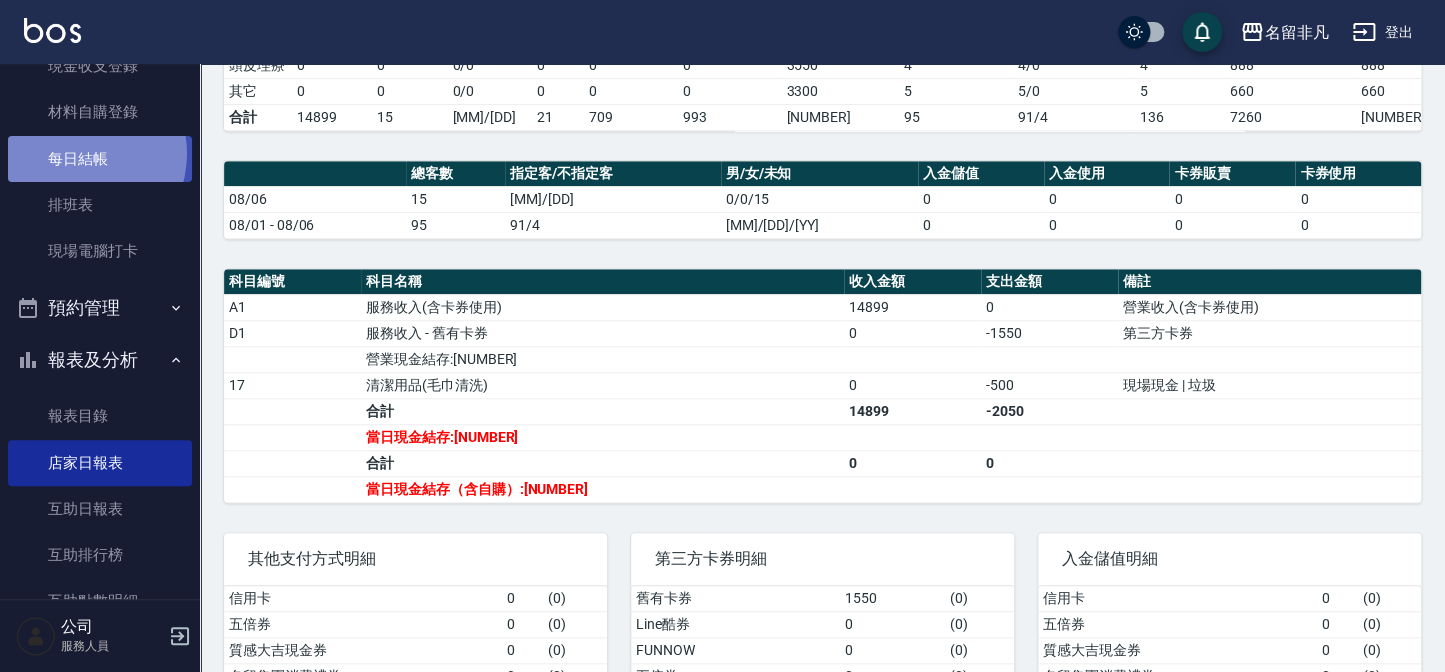 click on "每日結帳" at bounding box center (100, 159) 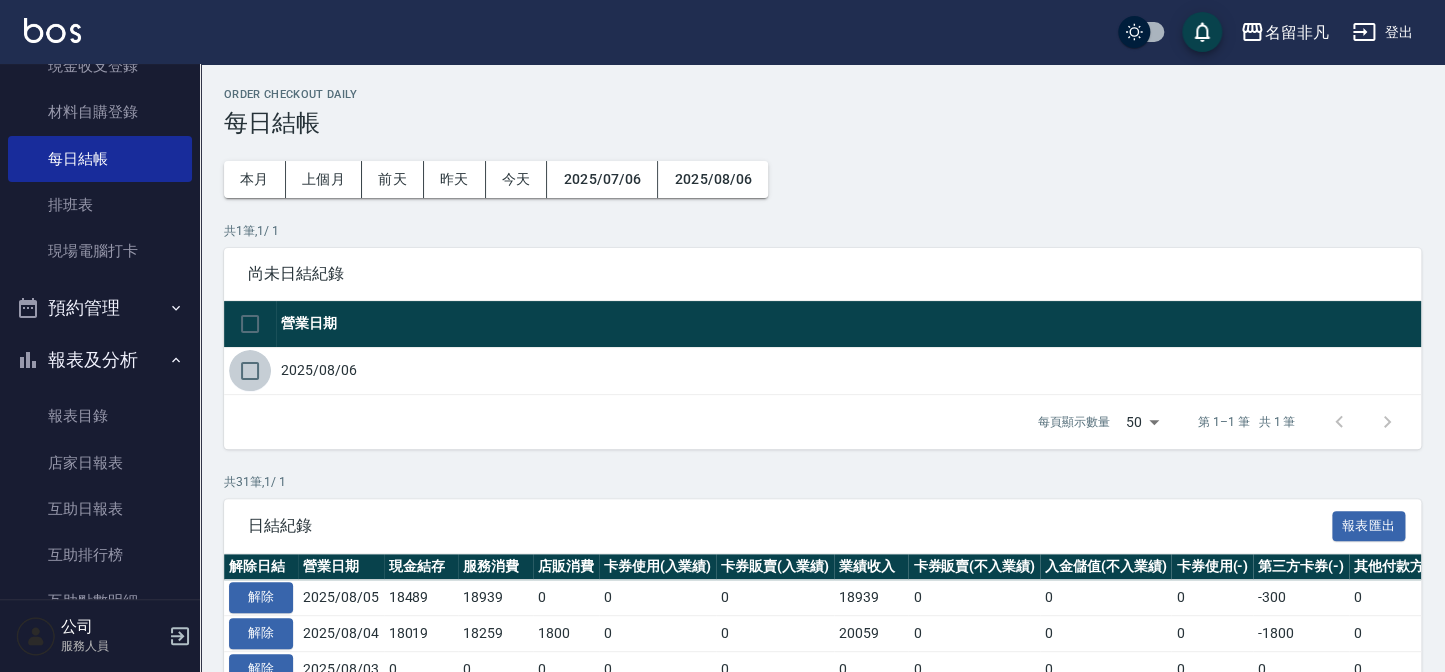 click at bounding box center [250, 371] 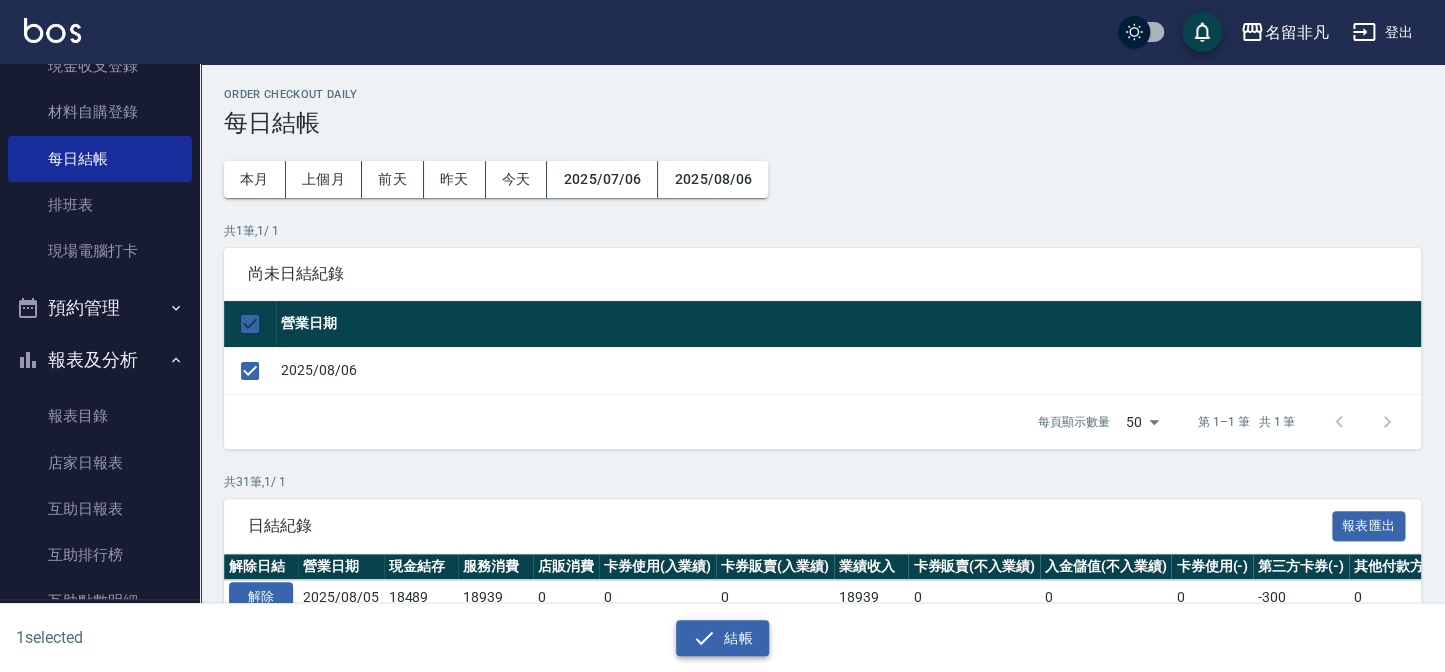 click on "結帳" at bounding box center (722, 638) 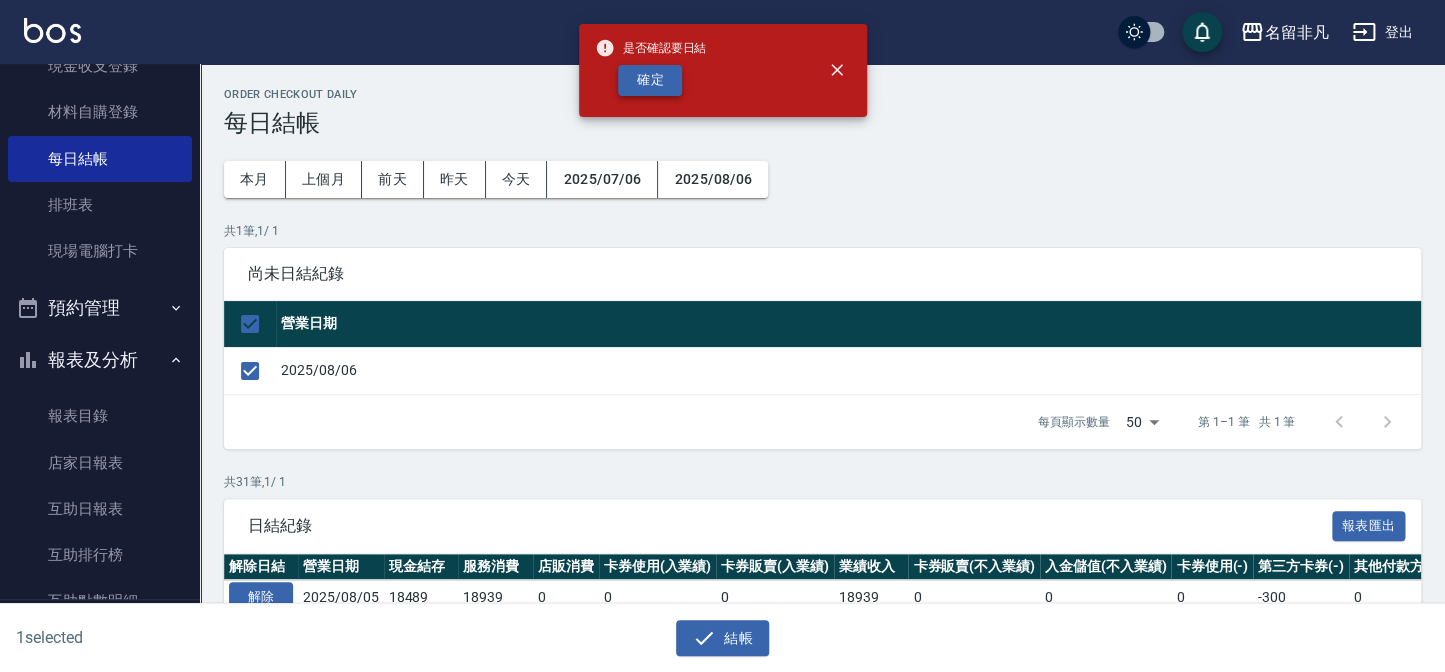 click on "確定" at bounding box center [650, 80] 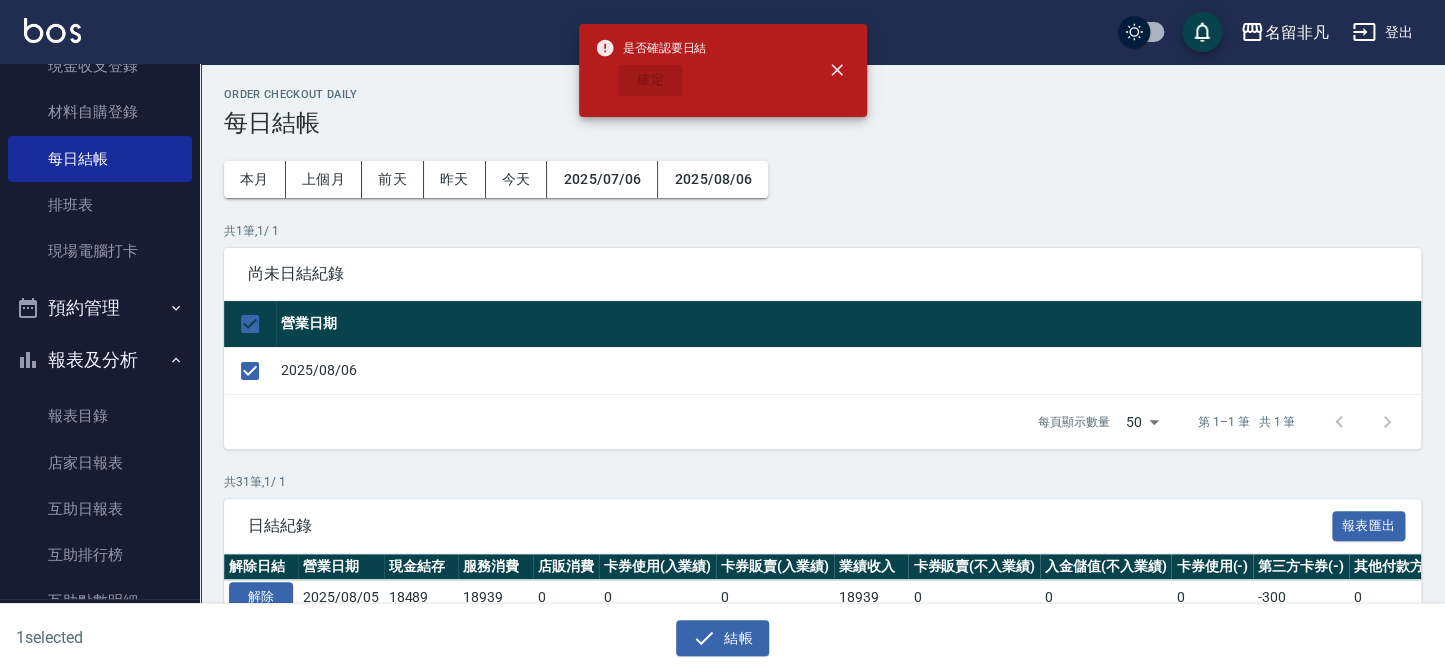 checkbox on "false" 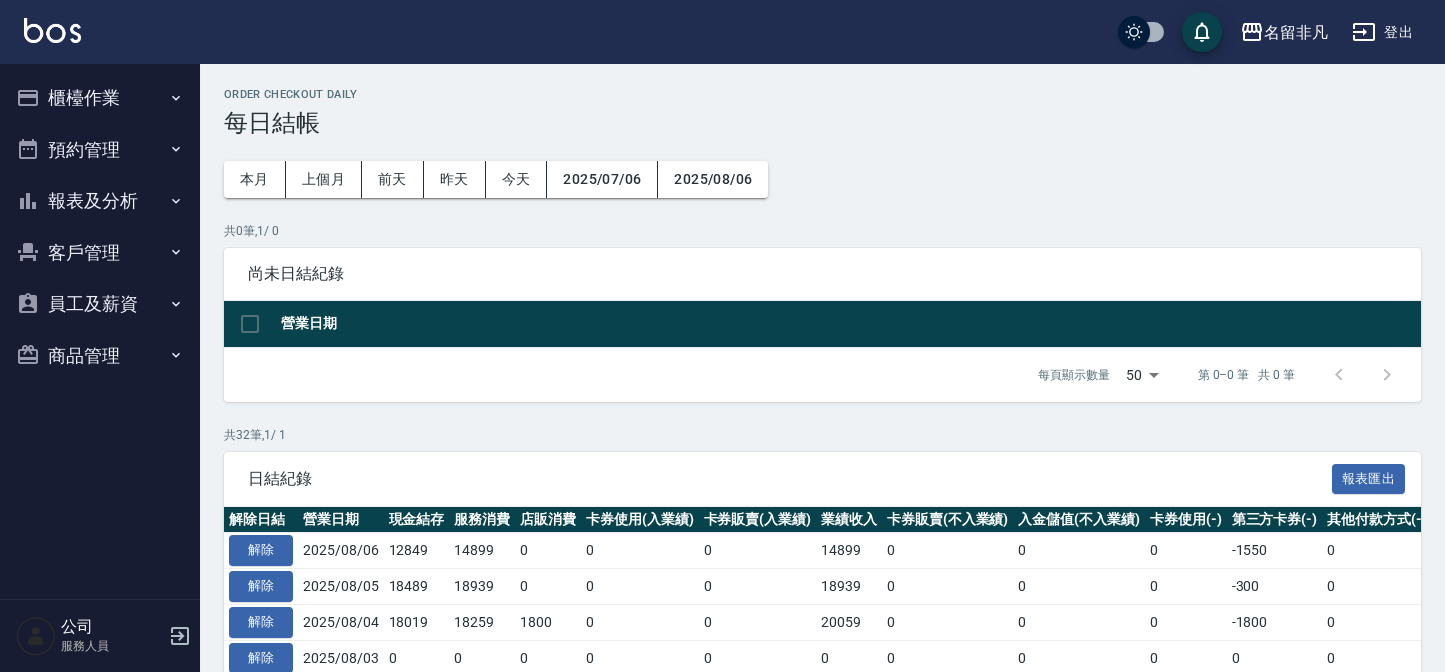 scroll, scrollTop: 0, scrollLeft: 0, axis: both 